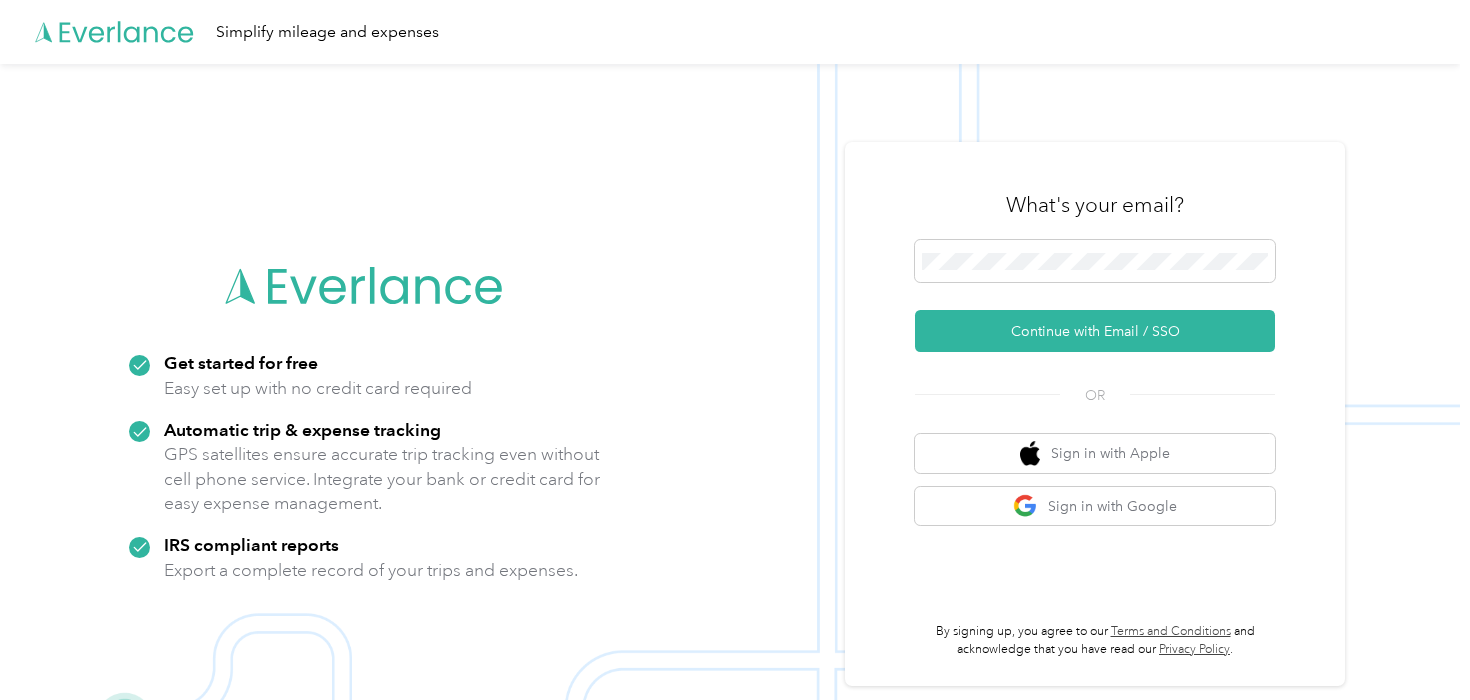 scroll, scrollTop: 0, scrollLeft: 0, axis: both 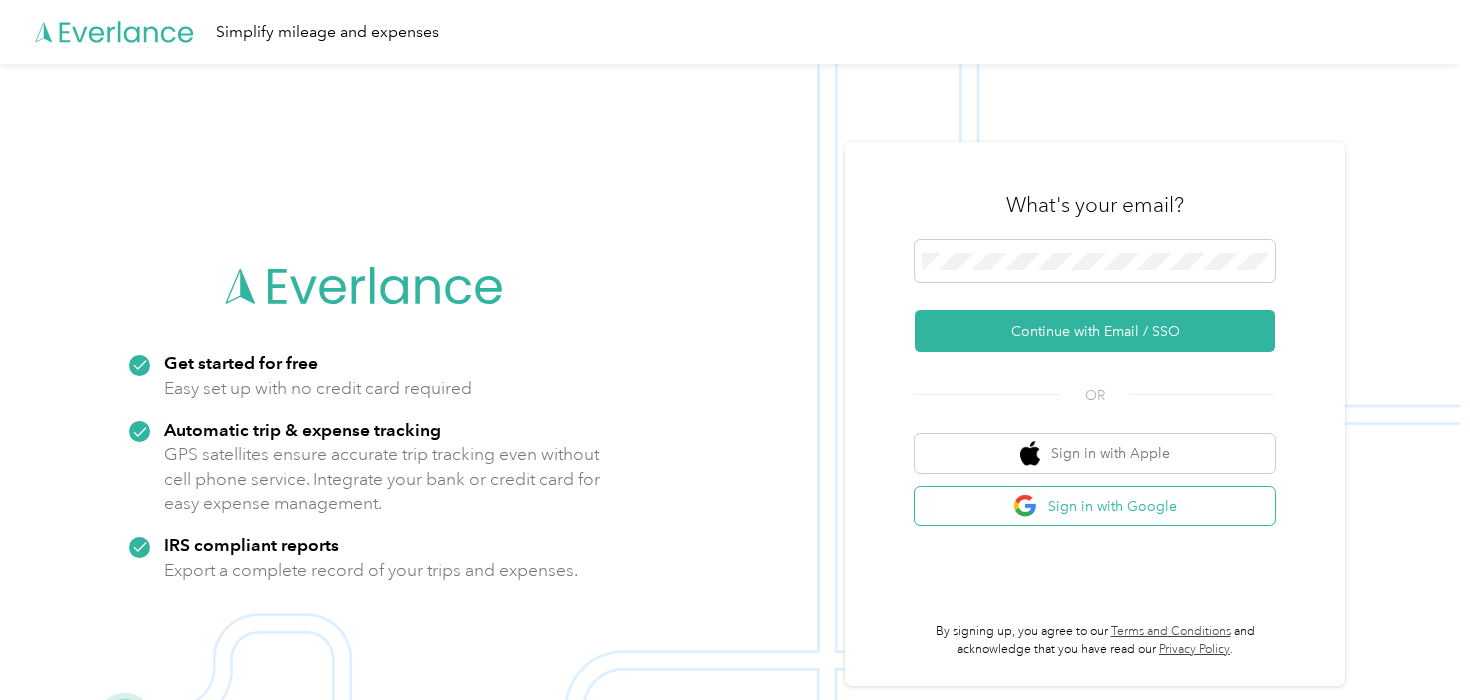 click on "Sign in with Google" at bounding box center (1095, 506) 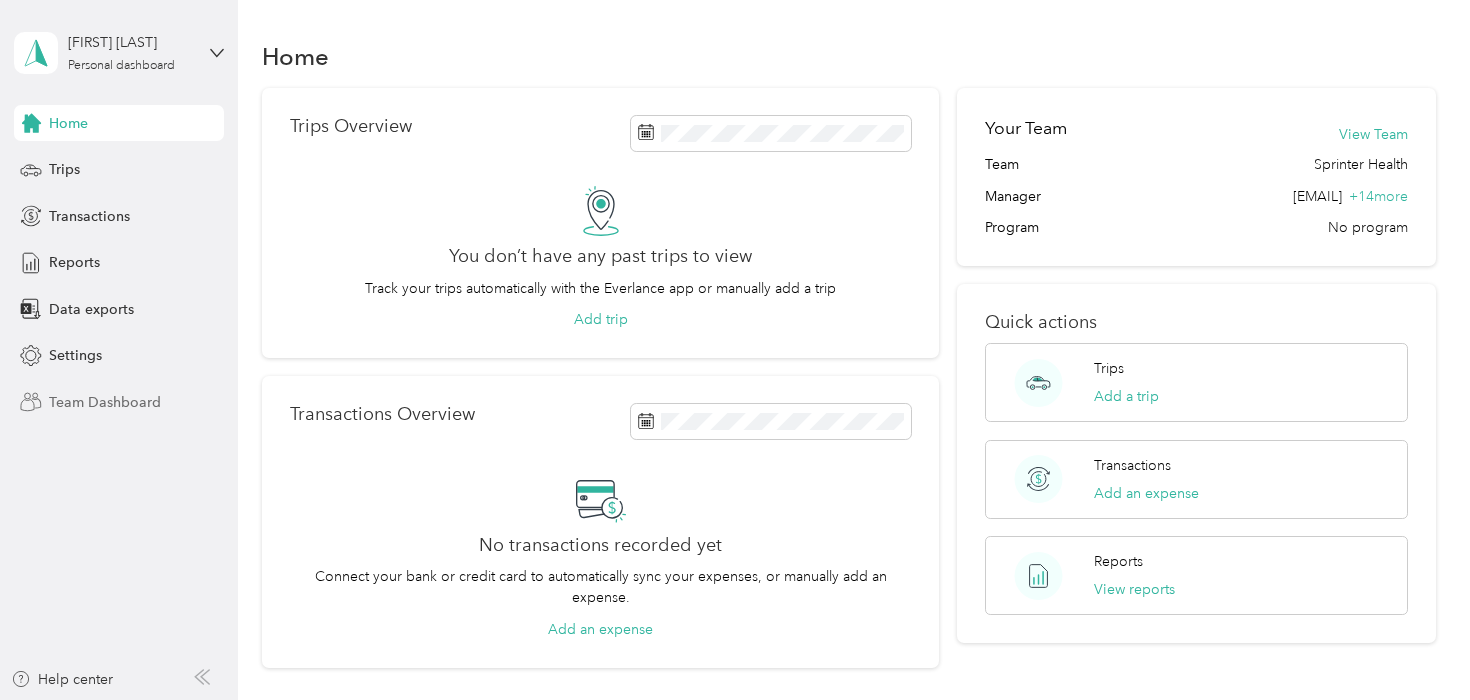 click on "Team Dashboard" at bounding box center (105, 402) 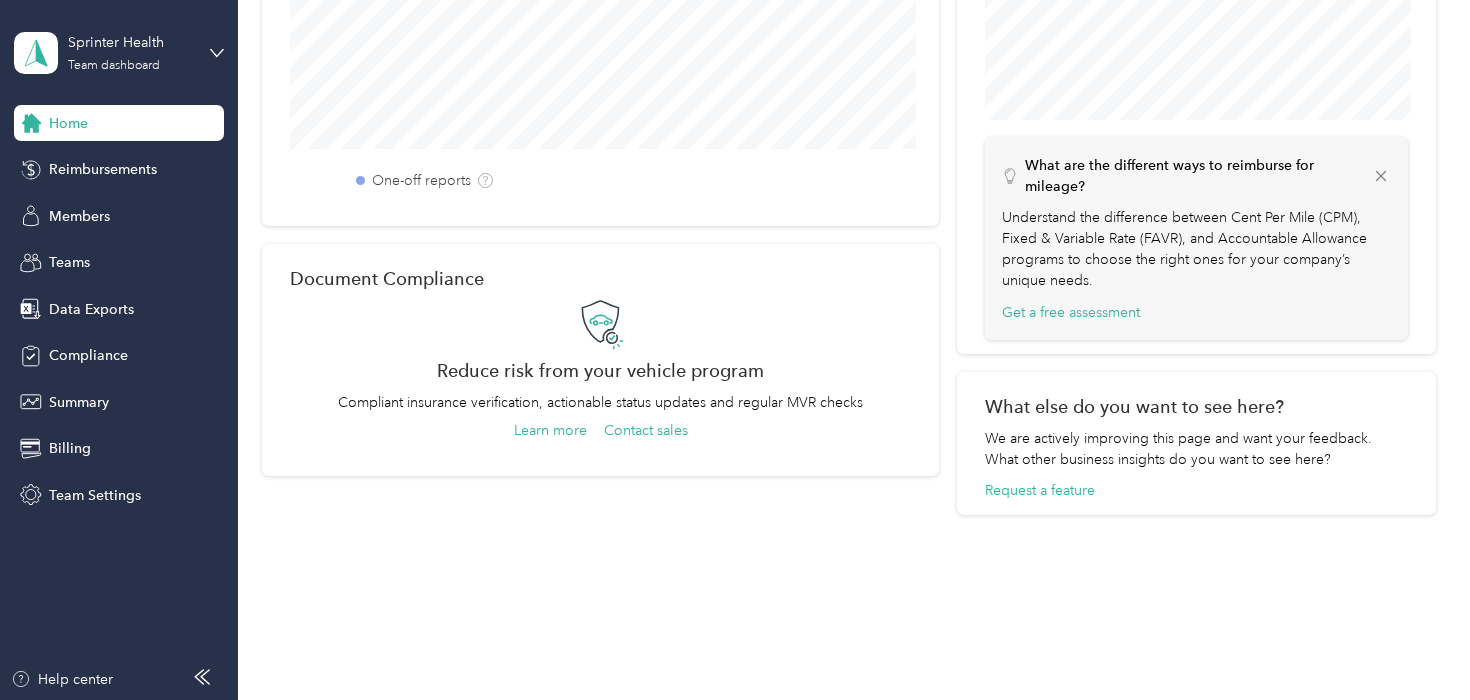 scroll, scrollTop: 889, scrollLeft: 0, axis: vertical 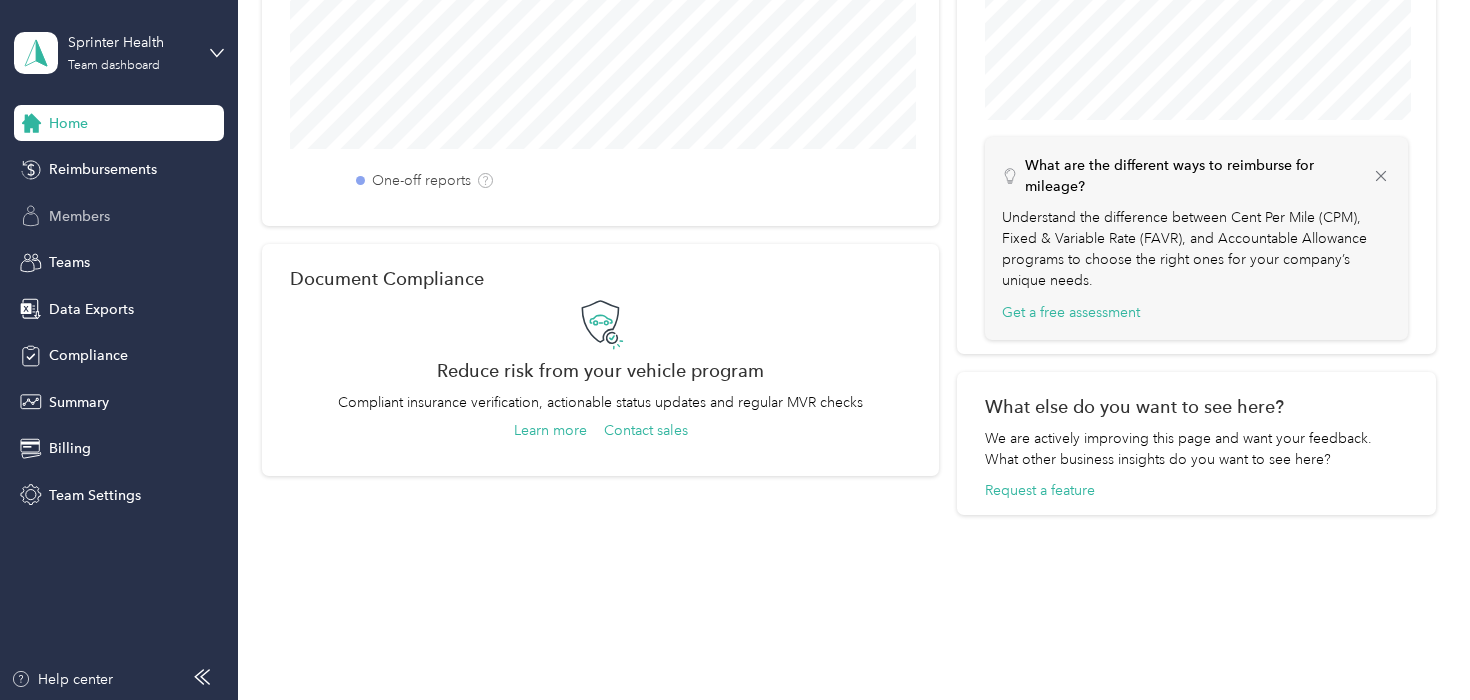 click on "Members" at bounding box center (119, 216) 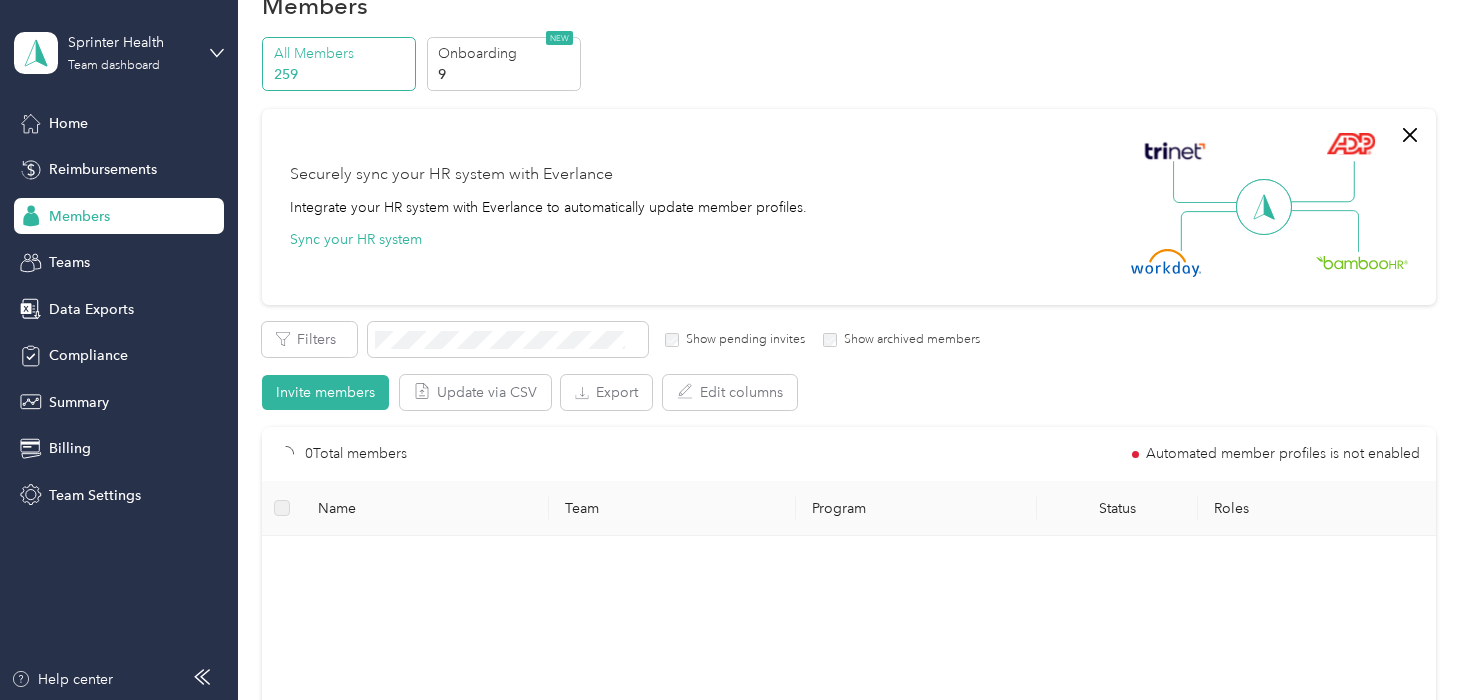 scroll, scrollTop: 88, scrollLeft: 0, axis: vertical 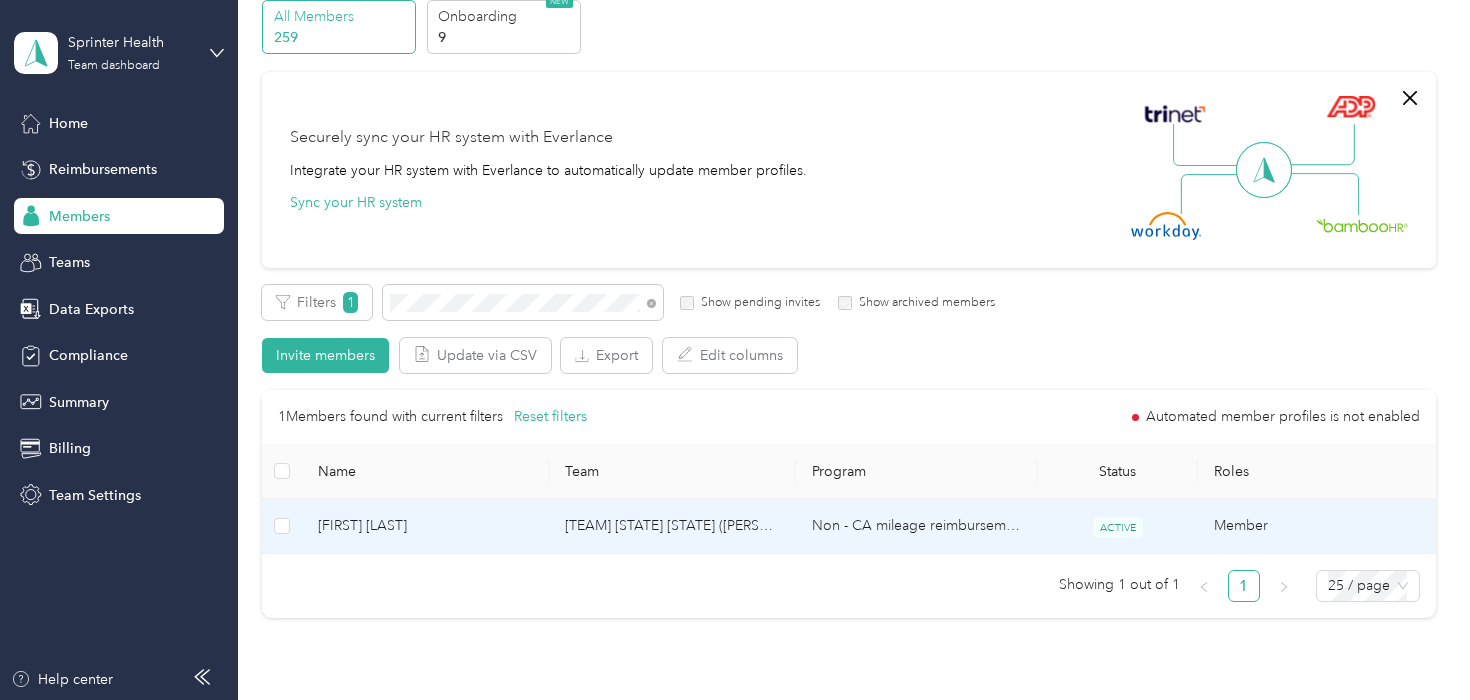 click on "[TEAM] [STATE] [STATE] ([PERSON])" at bounding box center (672, 526) 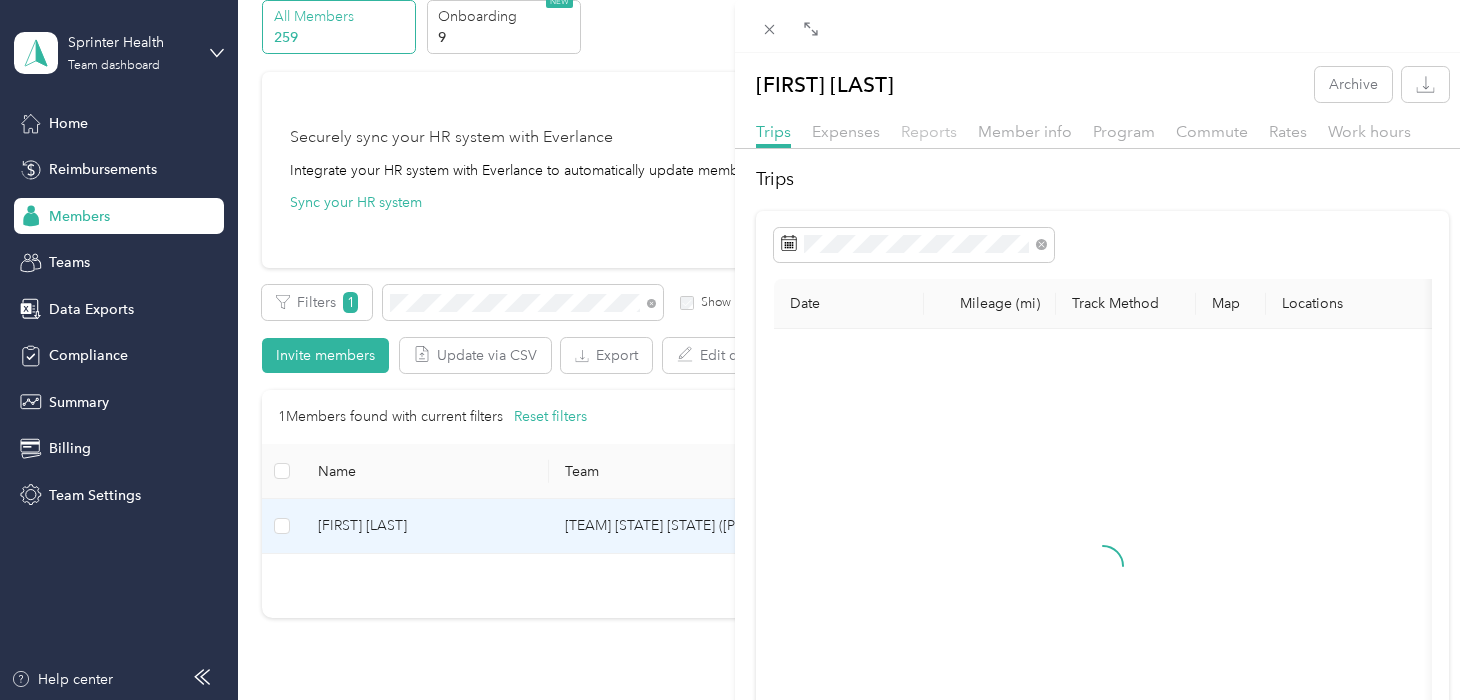 click on "Reports" at bounding box center (929, 131) 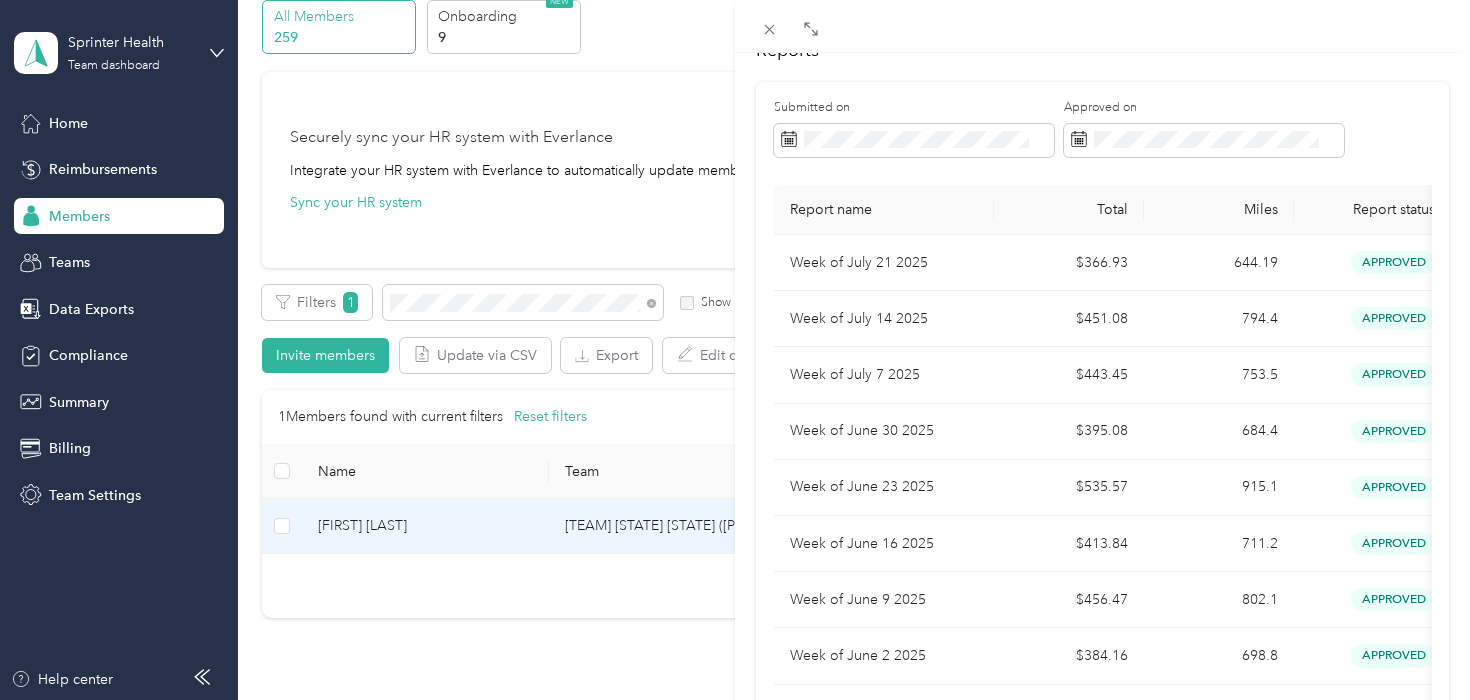 scroll, scrollTop: 0, scrollLeft: 0, axis: both 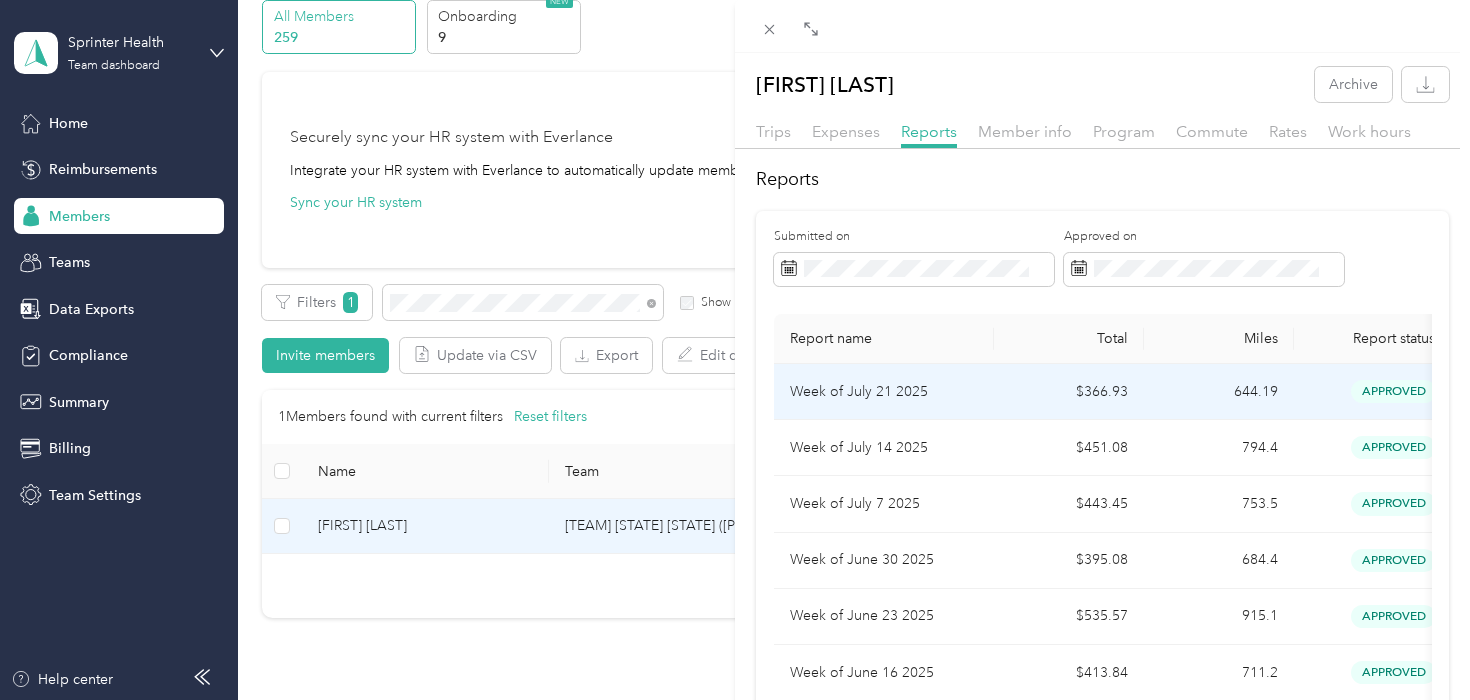 click on "Week of July 21 2025" at bounding box center [884, 392] 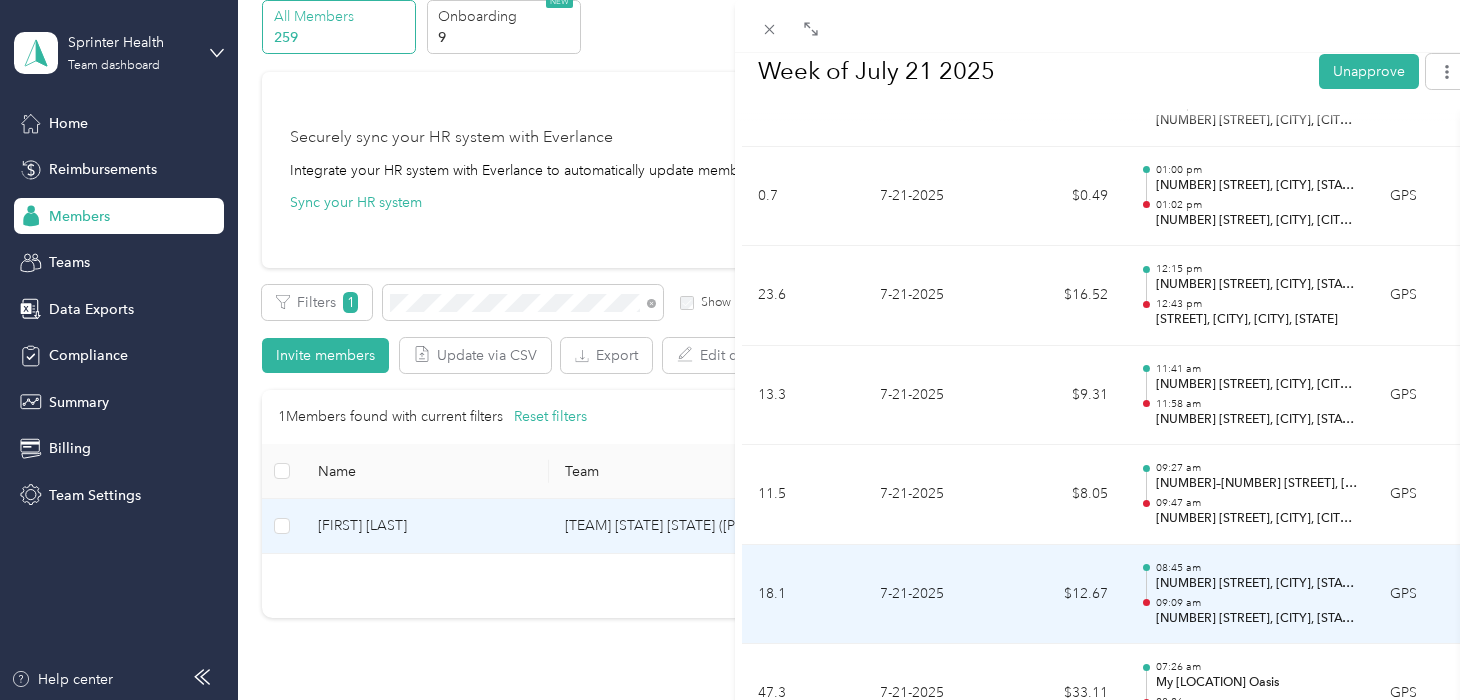 scroll, scrollTop: 3042, scrollLeft: 0, axis: vertical 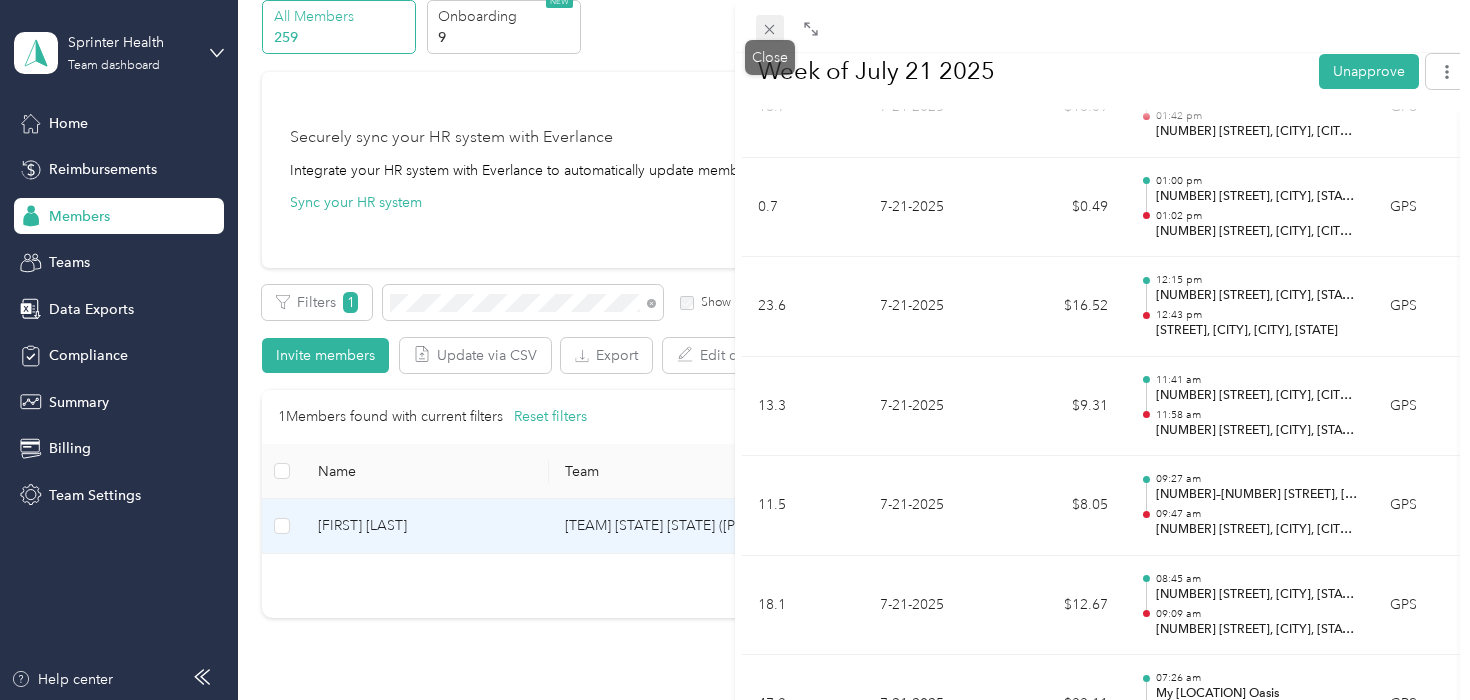 click 